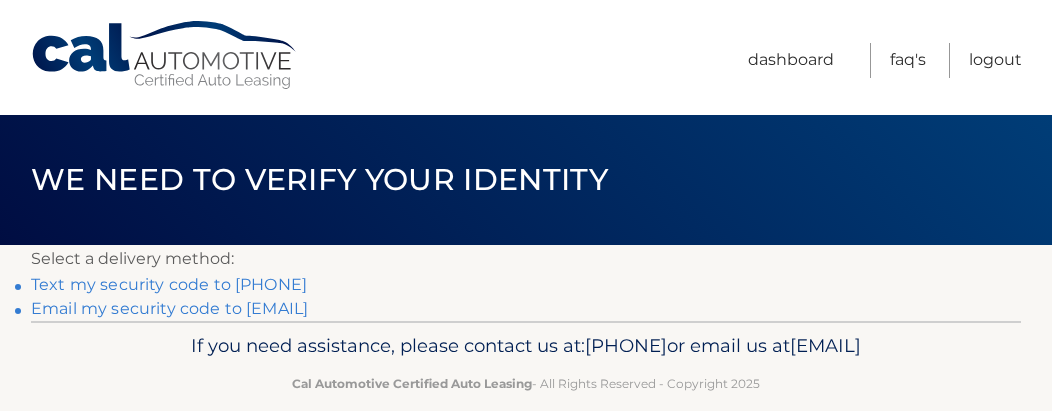 scroll, scrollTop: 0, scrollLeft: 0, axis: both 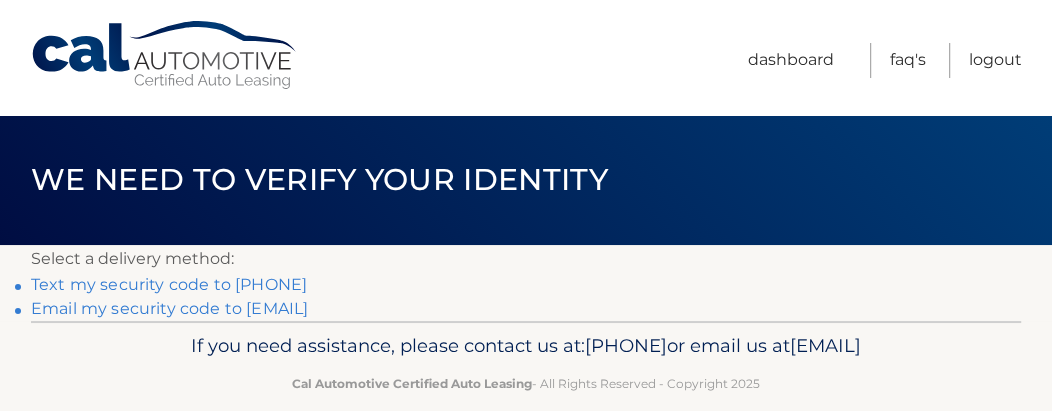 drag, startPoint x: 0, startPoint y: 0, endPoint x: 126, endPoint y: 284, distance: 310.69598 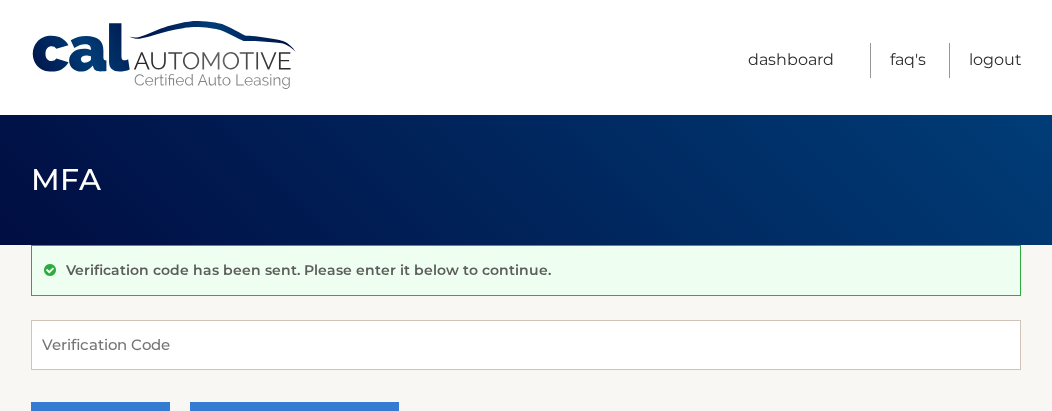 scroll, scrollTop: 0, scrollLeft: 0, axis: both 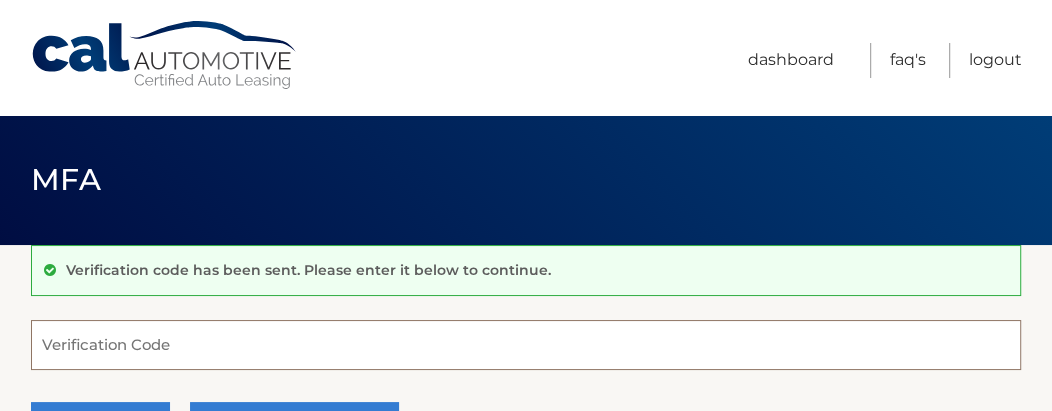 click on "Verification Code" at bounding box center (526, 345) 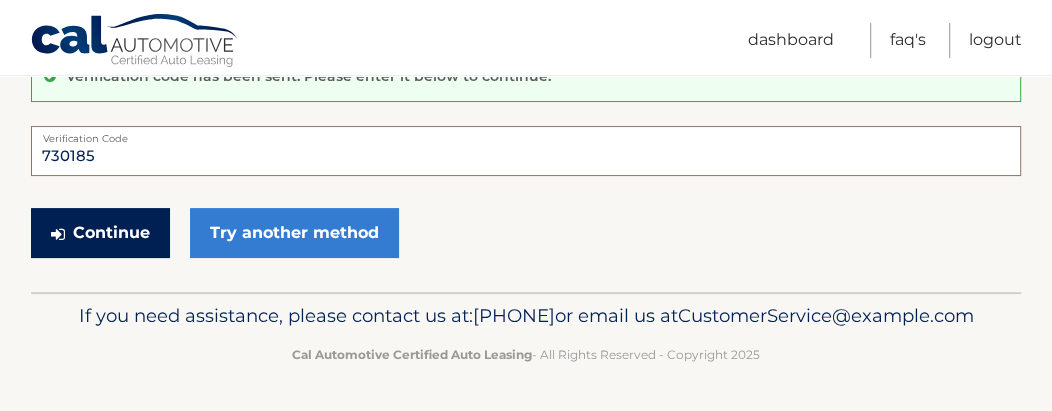 scroll, scrollTop: 225, scrollLeft: 0, axis: vertical 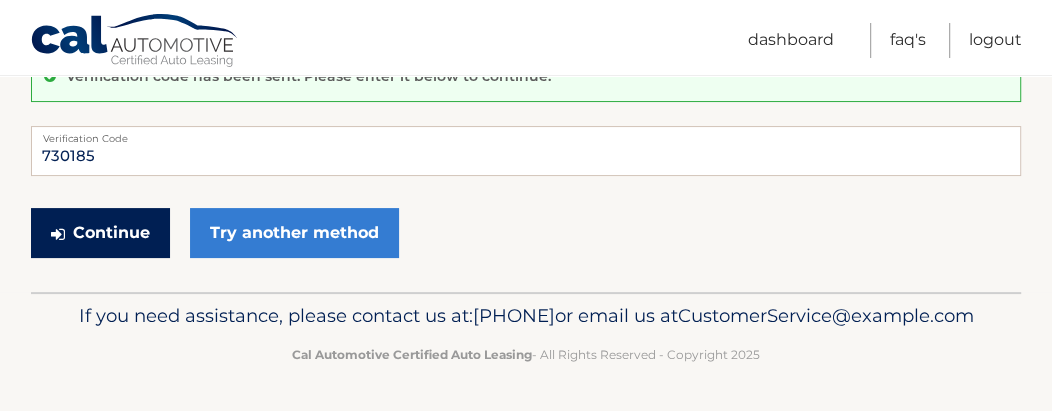 click on "Continue" at bounding box center (100, 233) 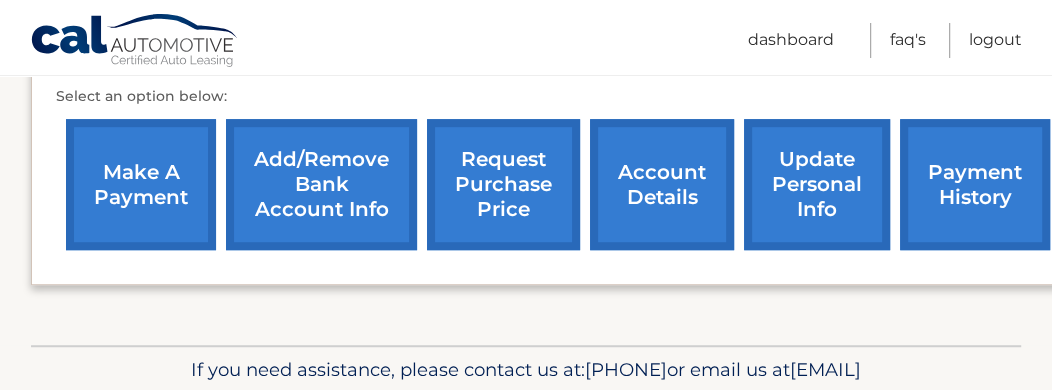 scroll, scrollTop: 712, scrollLeft: 0, axis: vertical 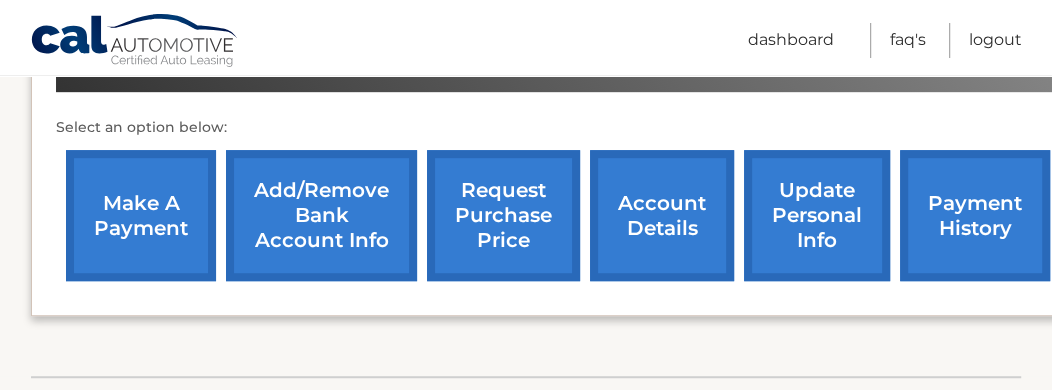 click on "payment history" at bounding box center [975, 215] 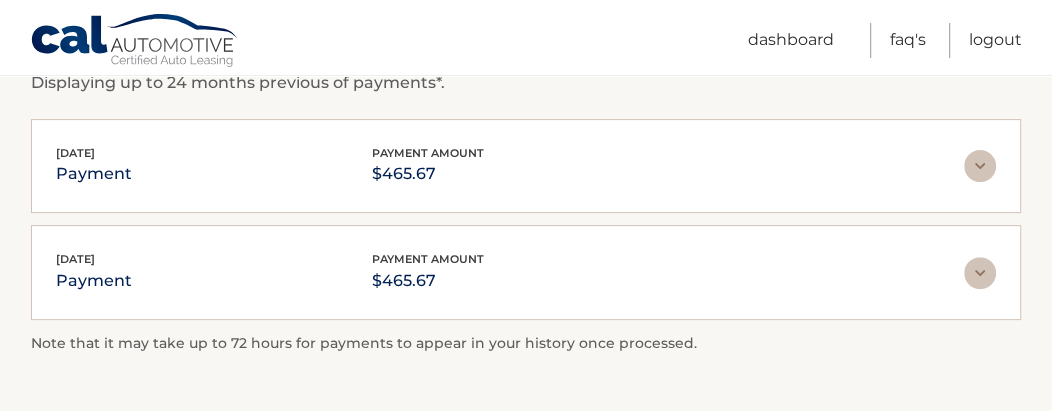 scroll, scrollTop: 399, scrollLeft: 0, axis: vertical 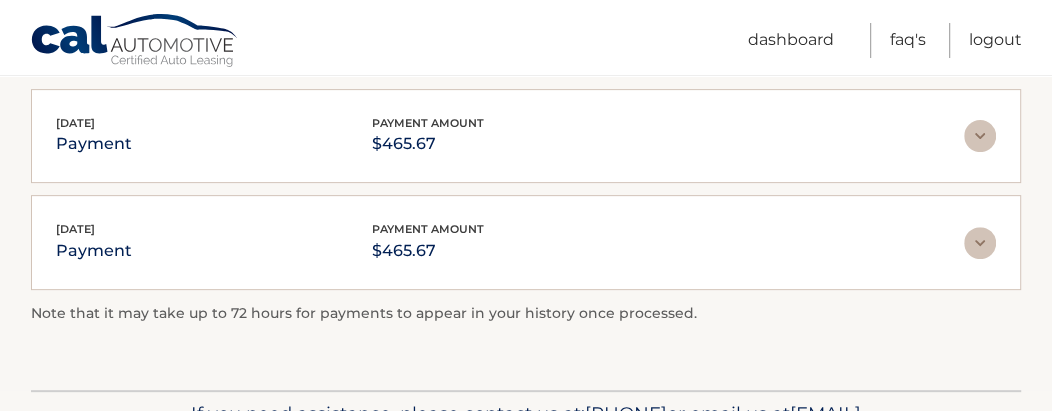 click at bounding box center [980, 136] 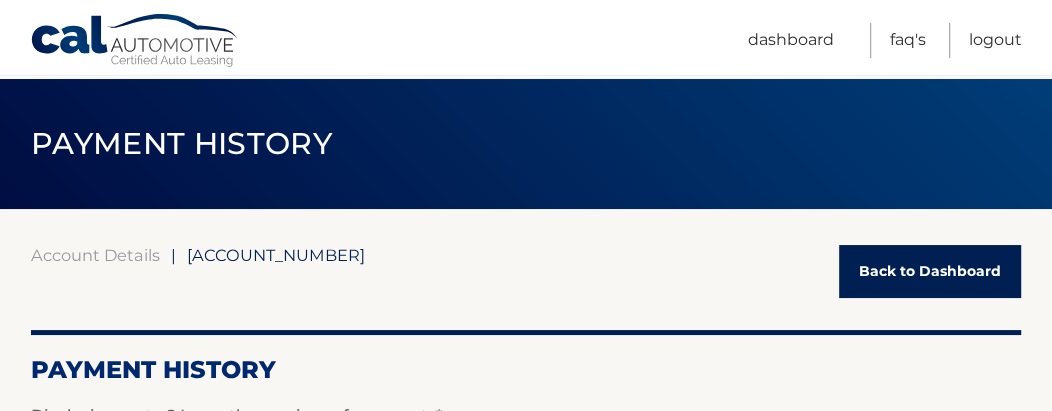 scroll, scrollTop: 0, scrollLeft: 0, axis: both 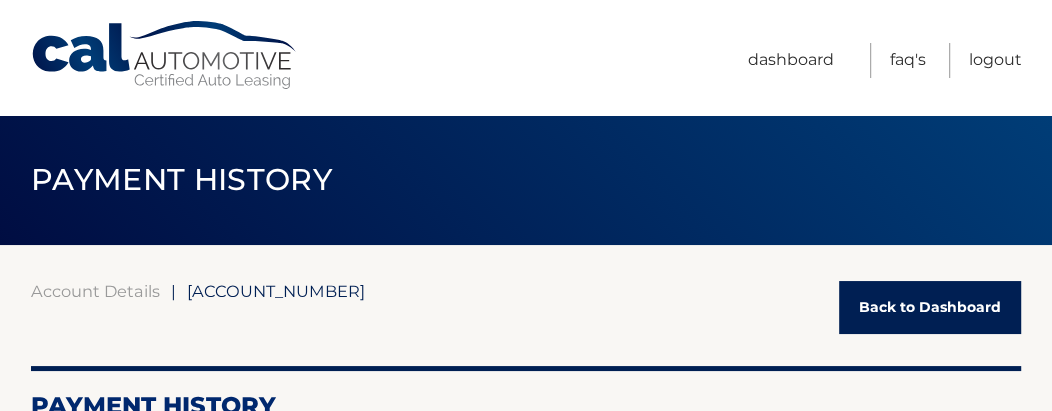 click on "Back to Dashboard" at bounding box center [930, 307] 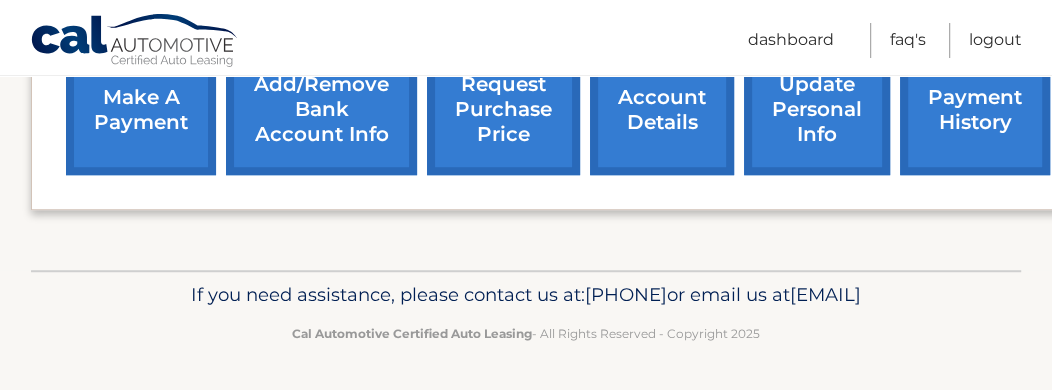 scroll, scrollTop: 712, scrollLeft: 0, axis: vertical 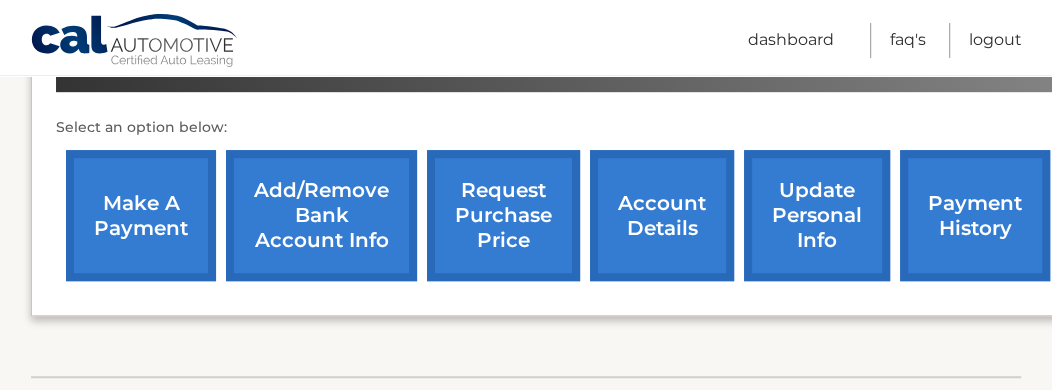 click on "Add/Remove bank account info" at bounding box center (321, 215) 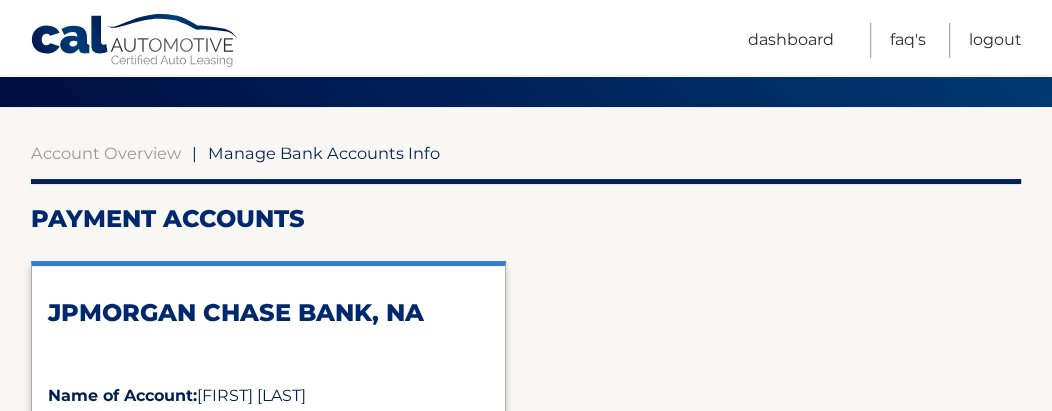 scroll, scrollTop: 133, scrollLeft: 0, axis: vertical 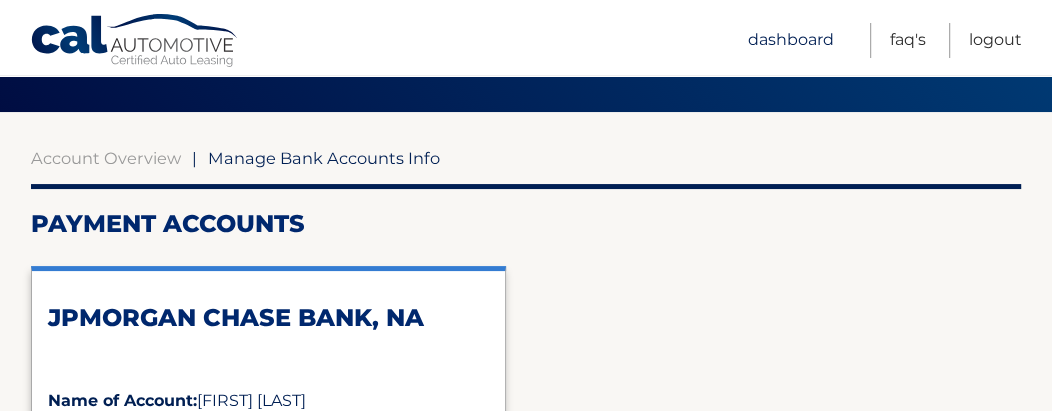 click on "Dashboard" at bounding box center [791, 40] 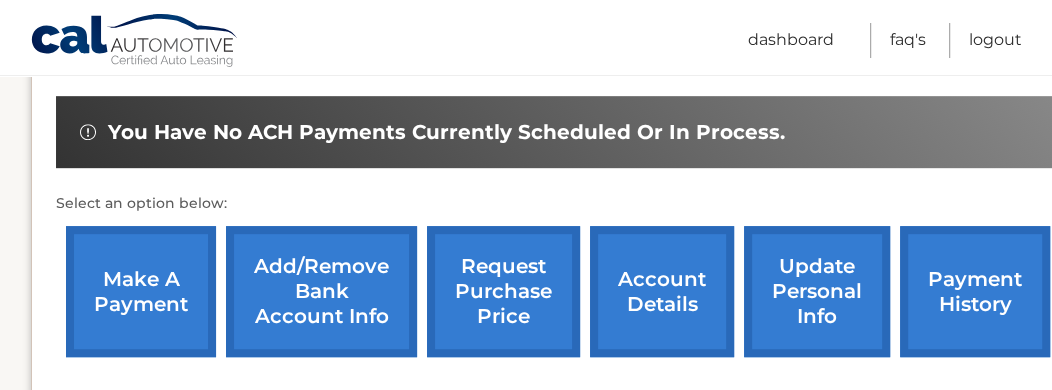 scroll, scrollTop: 666, scrollLeft: 0, axis: vertical 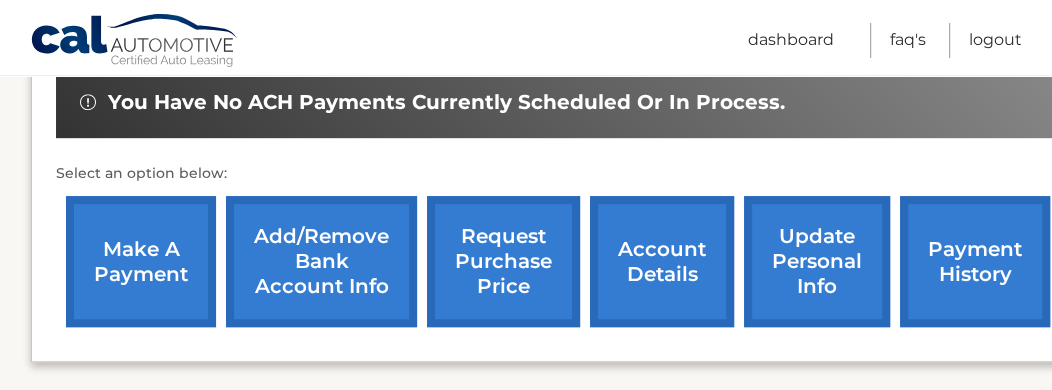 click on "Add/Remove bank account info" at bounding box center [321, 261] 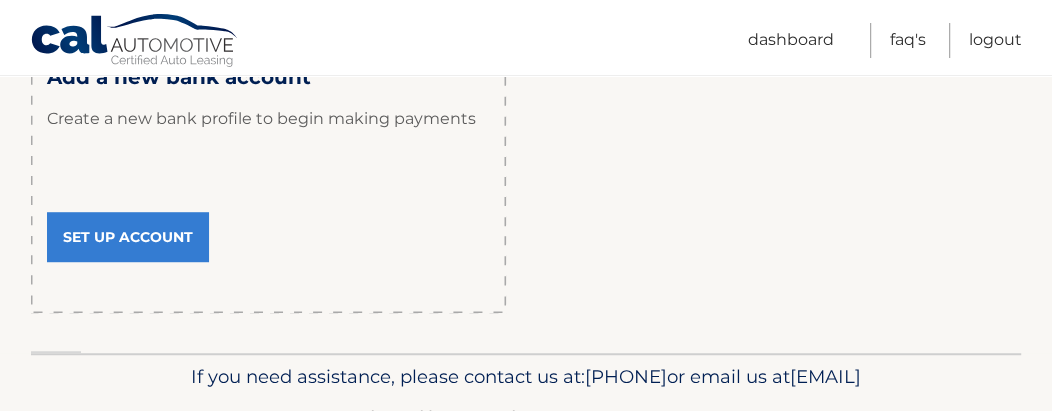 scroll, scrollTop: 799, scrollLeft: 0, axis: vertical 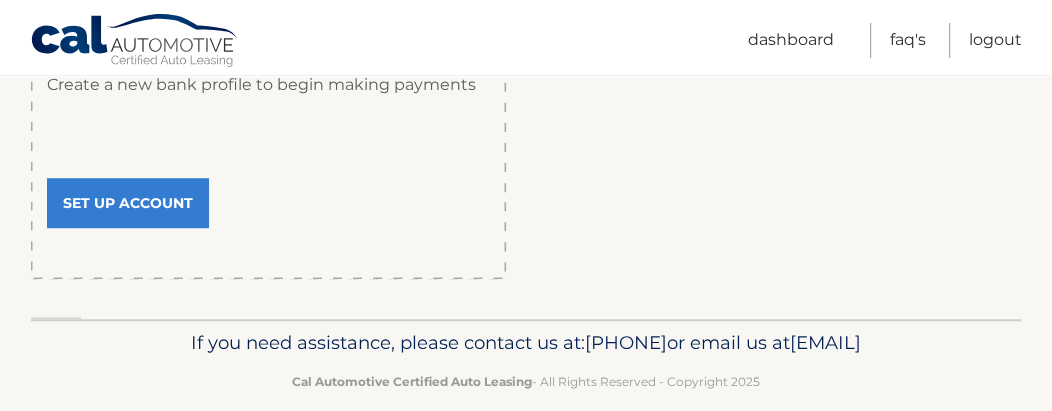 click on "Set Up Account" at bounding box center (128, 203) 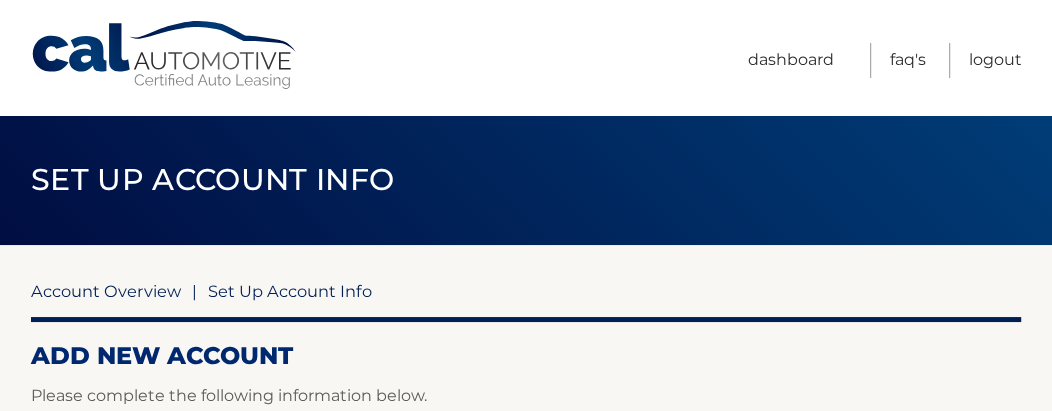 scroll, scrollTop: 266, scrollLeft: 0, axis: vertical 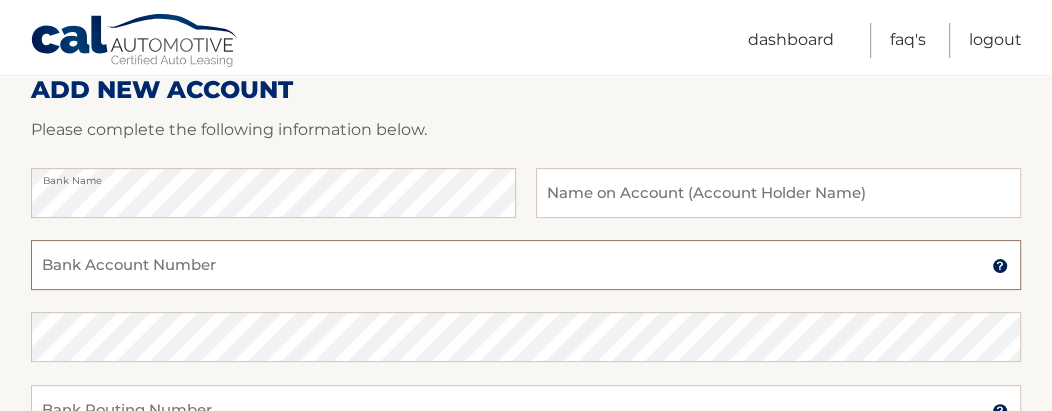 click on "Bank Account Number" at bounding box center (526, 265) 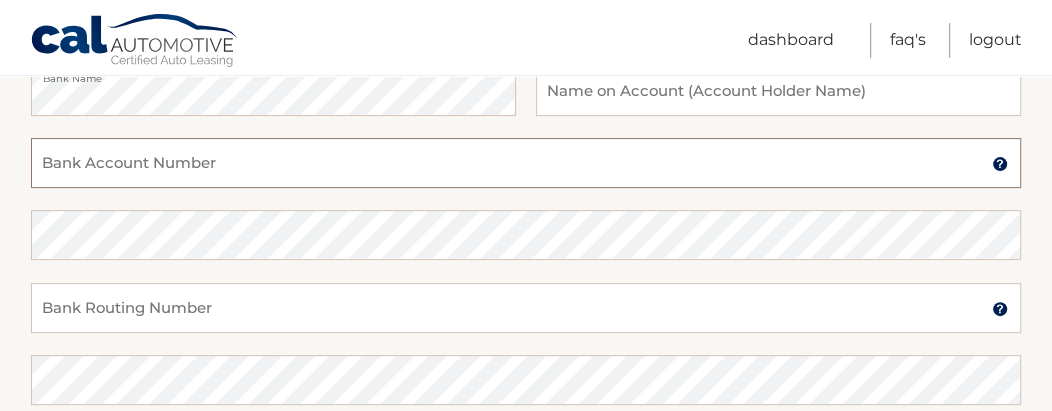 scroll, scrollTop: 399, scrollLeft: 0, axis: vertical 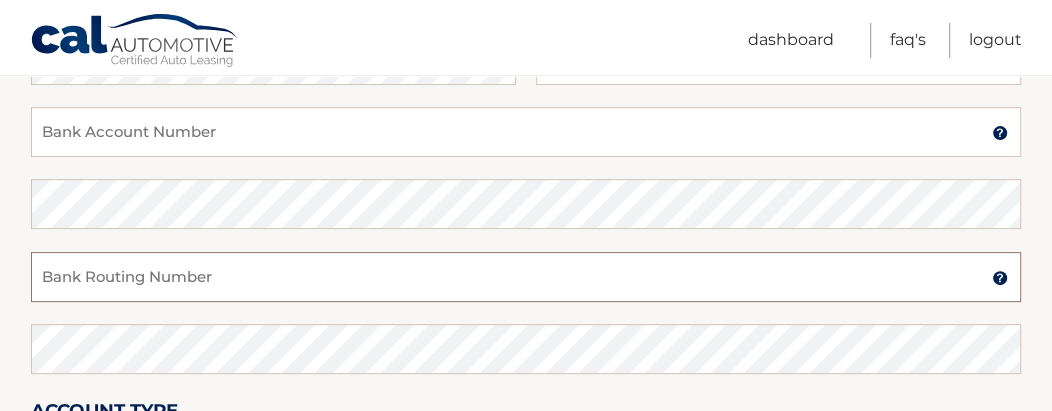 click on "Bank Routing Number" at bounding box center (526, 277) 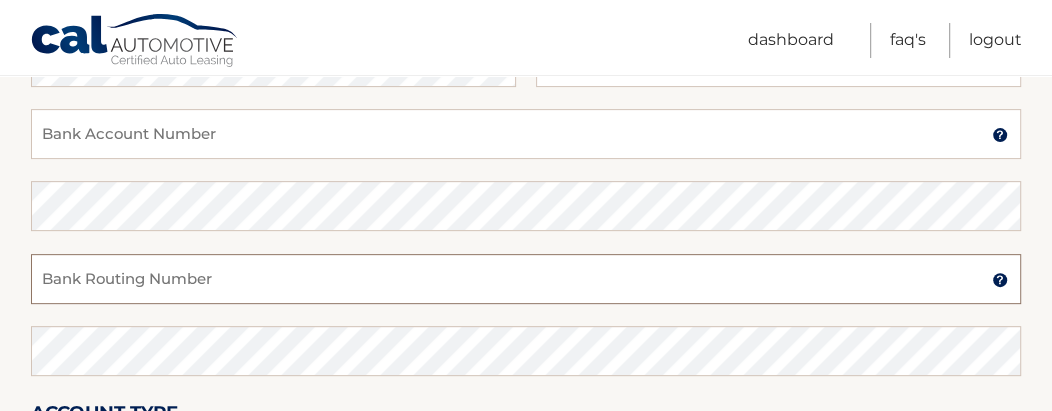 scroll, scrollTop: 0, scrollLeft: 0, axis: both 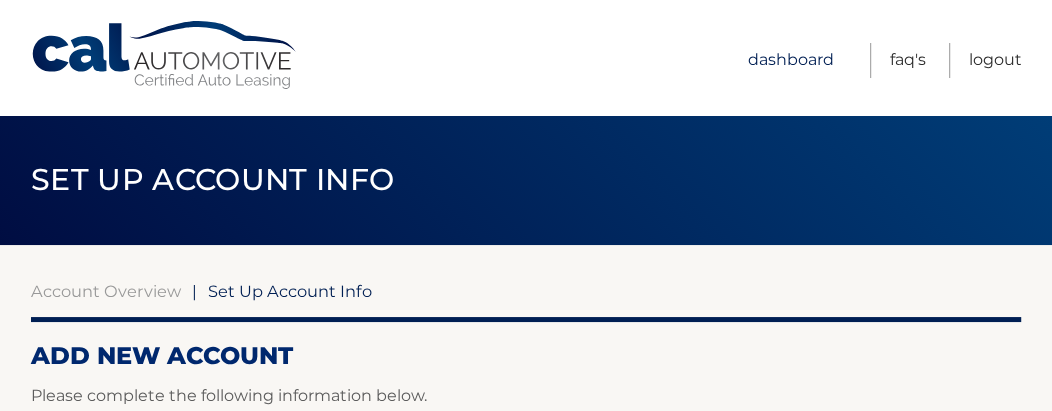 click on "Dashboard" at bounding box center (791, 60) 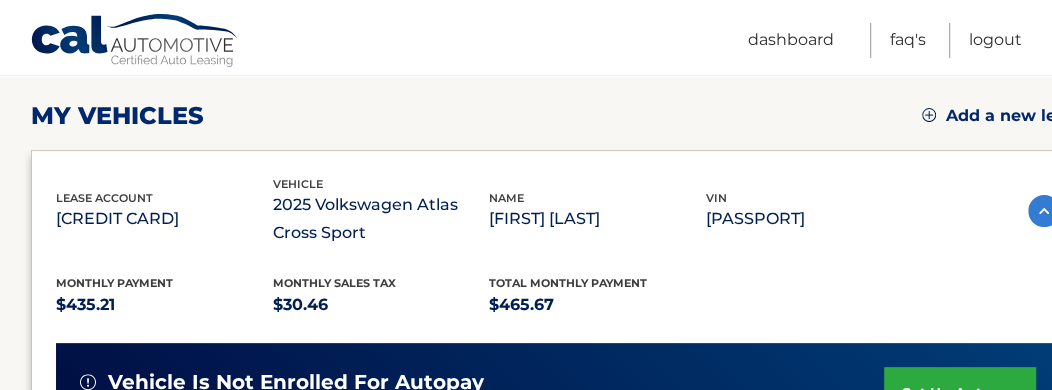 scroll, scrollTop: 266, scrollLeft: 0, axis: vertical 